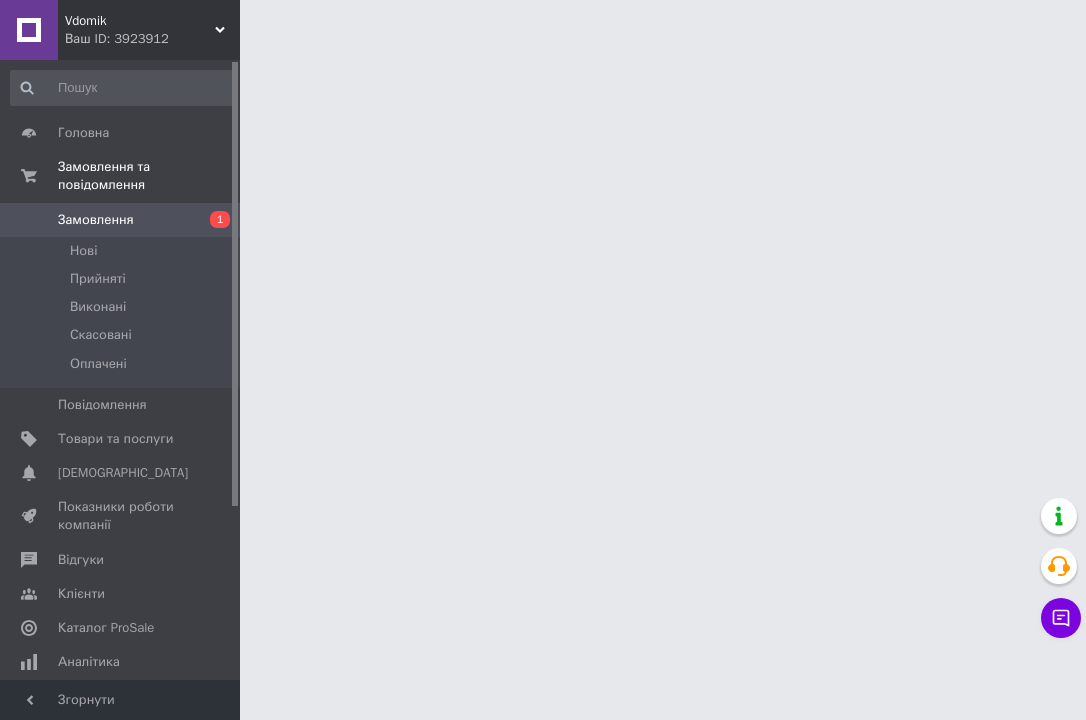 scroll, scrollTop: 0, scrollLeft: 0, axis: both 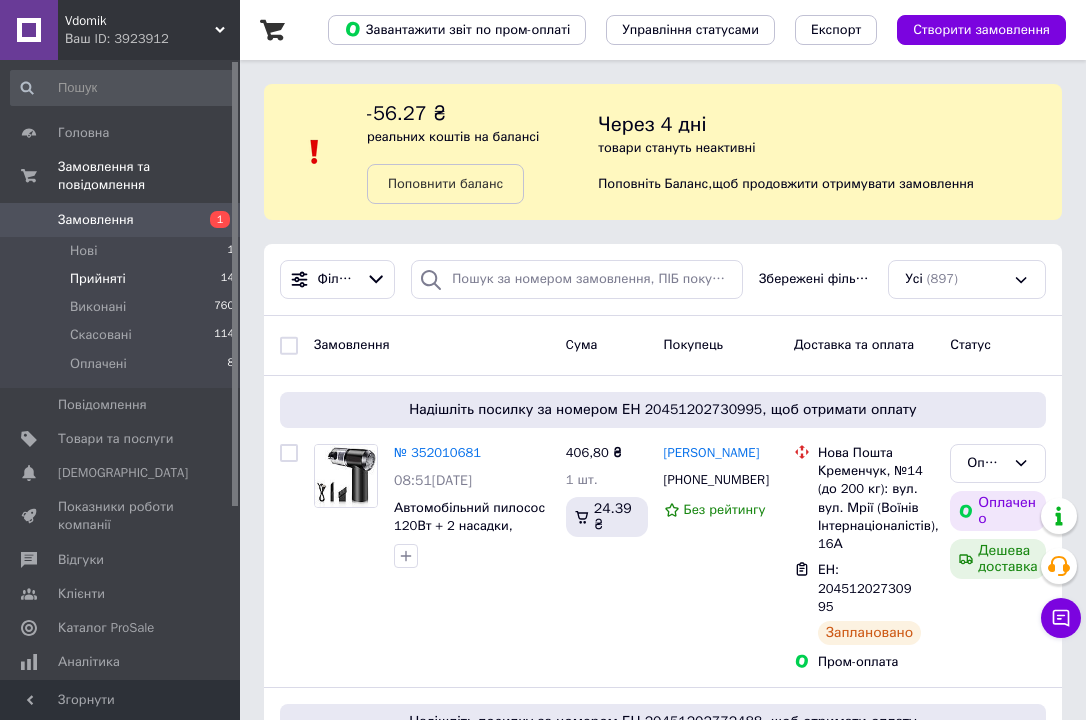 click on "Прийняті" at bounding box center (98, 279) 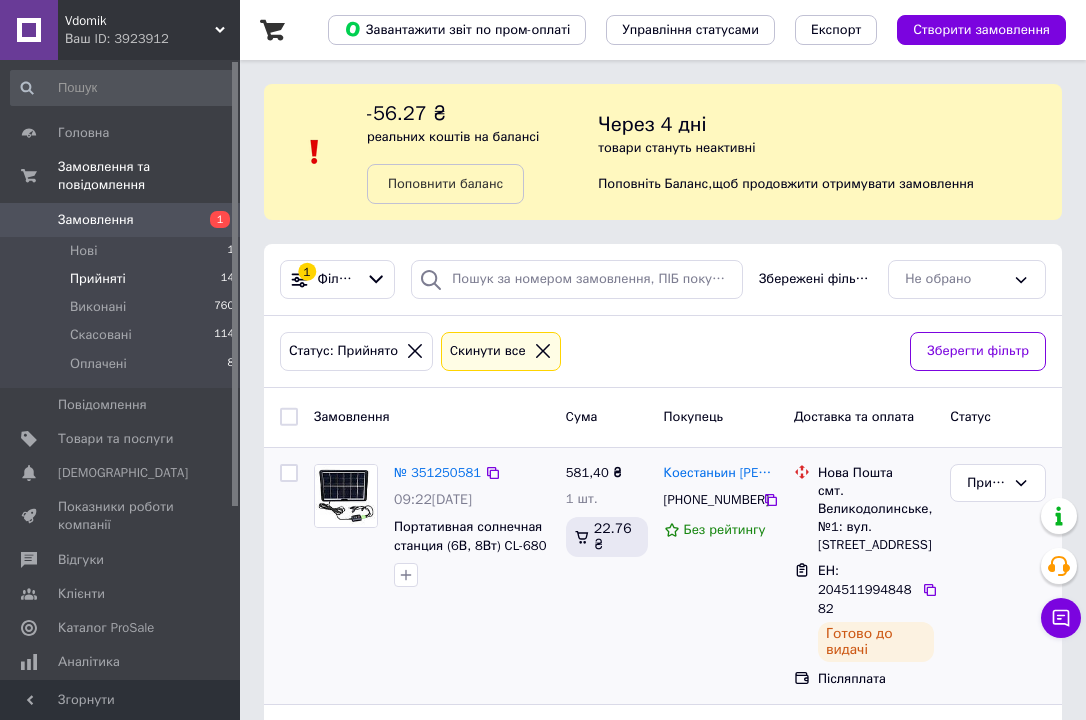 click on "Коестаньин Бачин +380502627899 Без рейтингу" at bounding box center [721, 576] 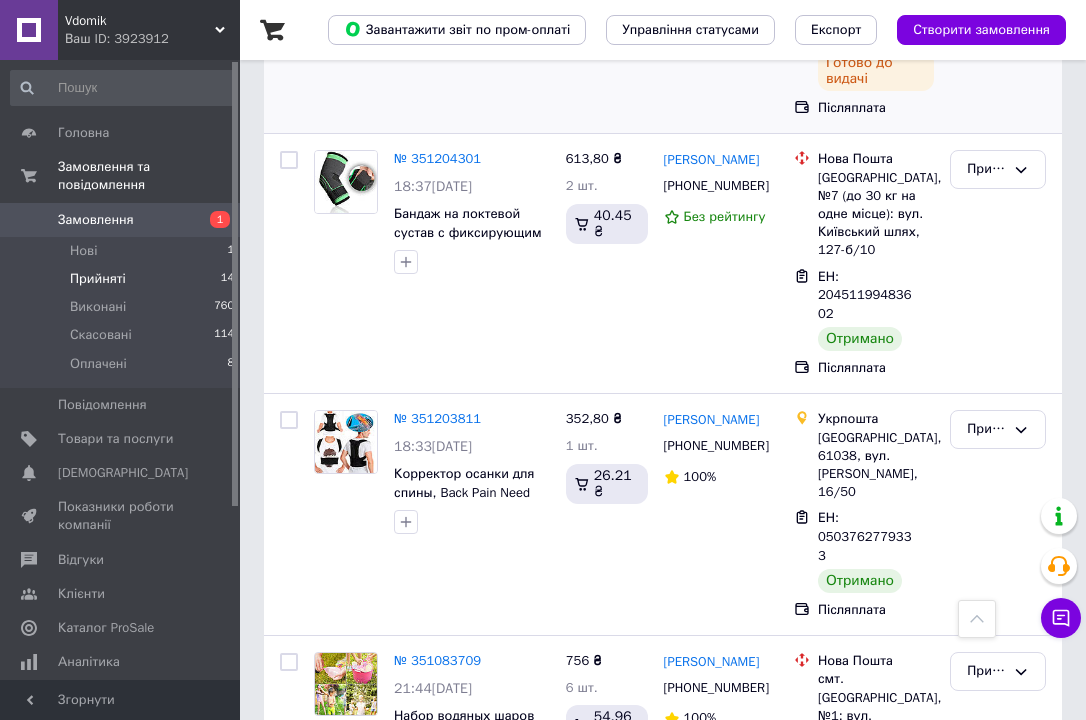 scroll, scrollTop: 600, scrollLeft: 0, axis: vertical 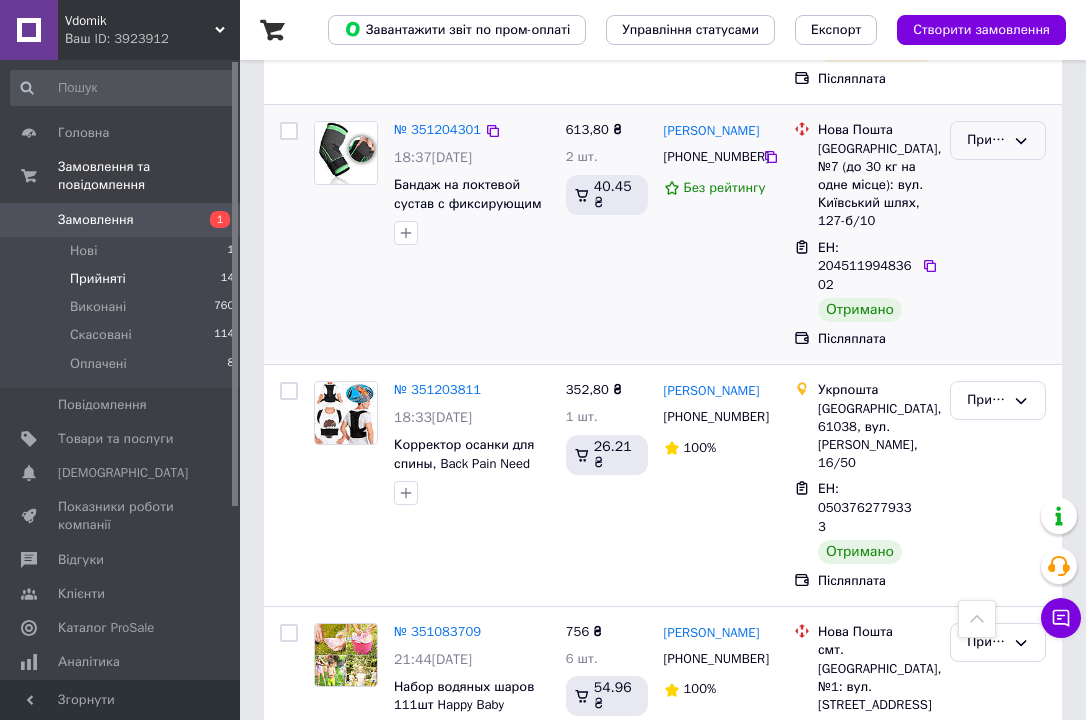click 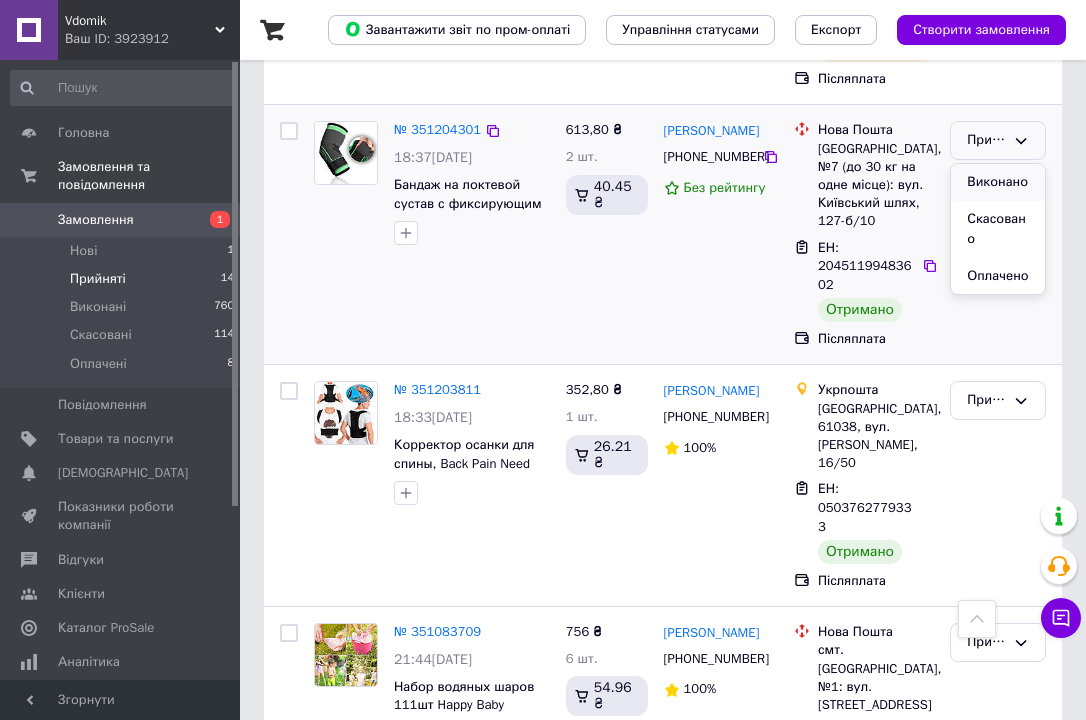 click on "Виконано" at bounding box center [998, 182] 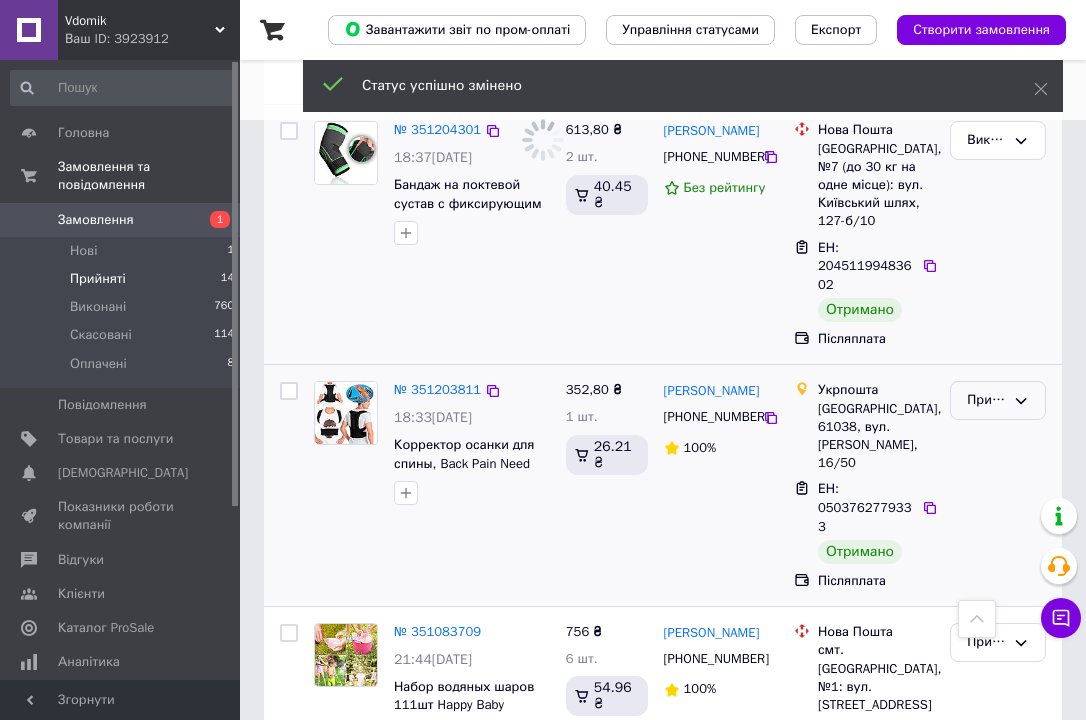 click on "Прийнято" at bounding box center [998, 400] 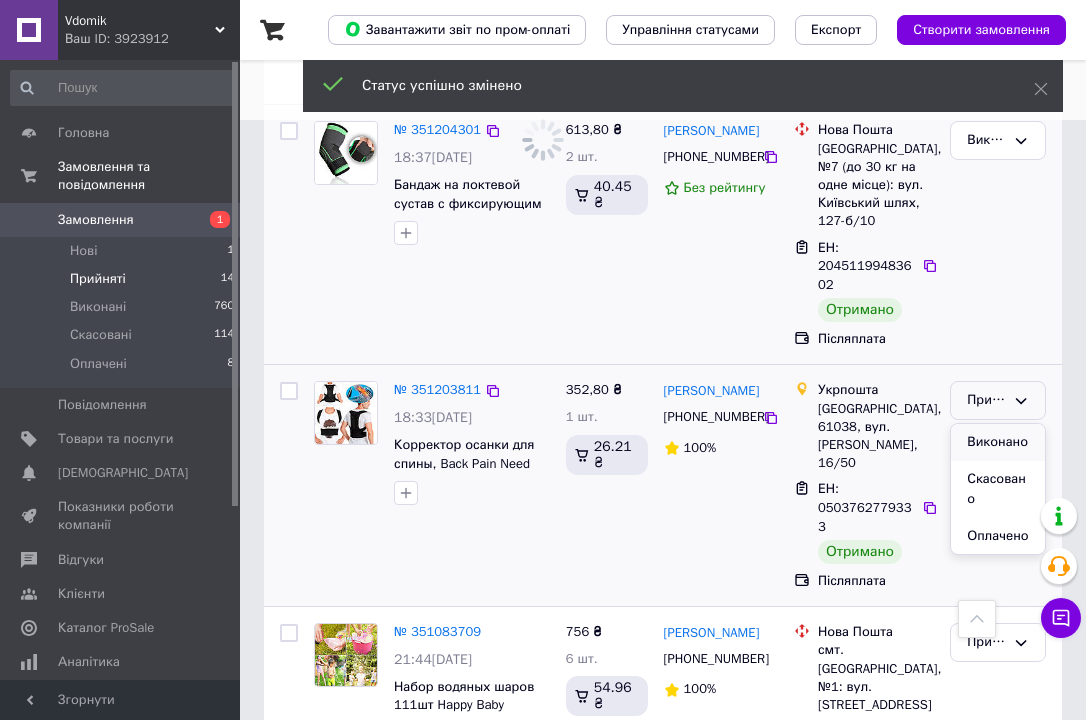 click on "Виконано" at bounding box center [998, 442] 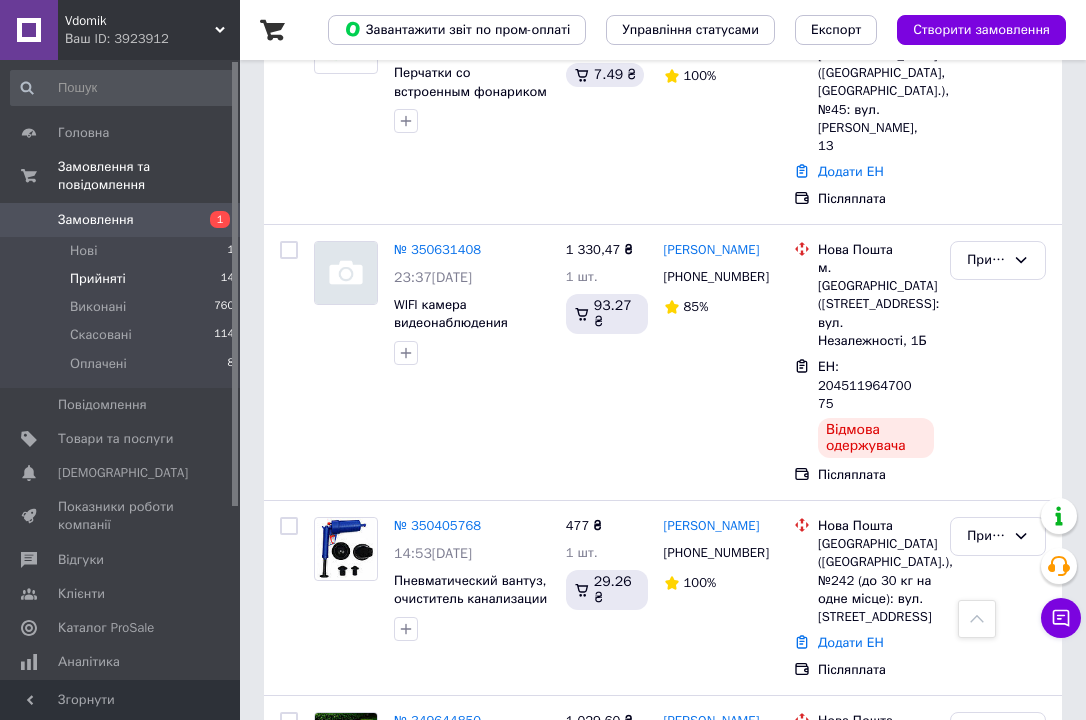 scroll, scrollTop: 2000, scrollLeft: 0, axis: vertical 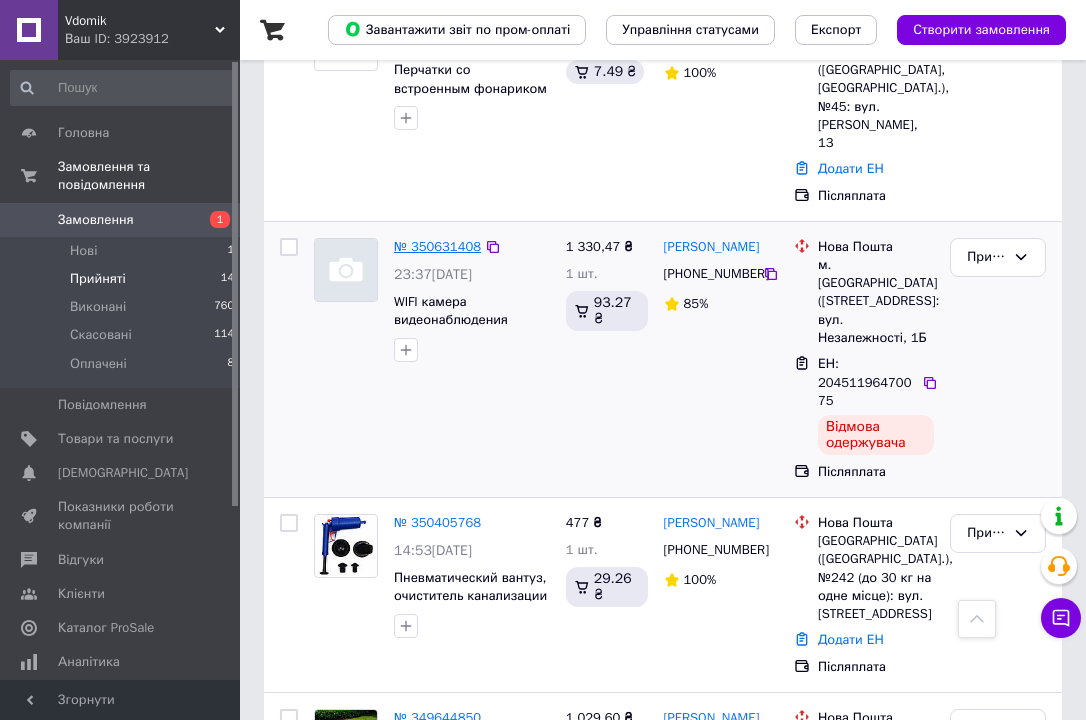 click on "№ 350631408" at bounding box center [437, 246] 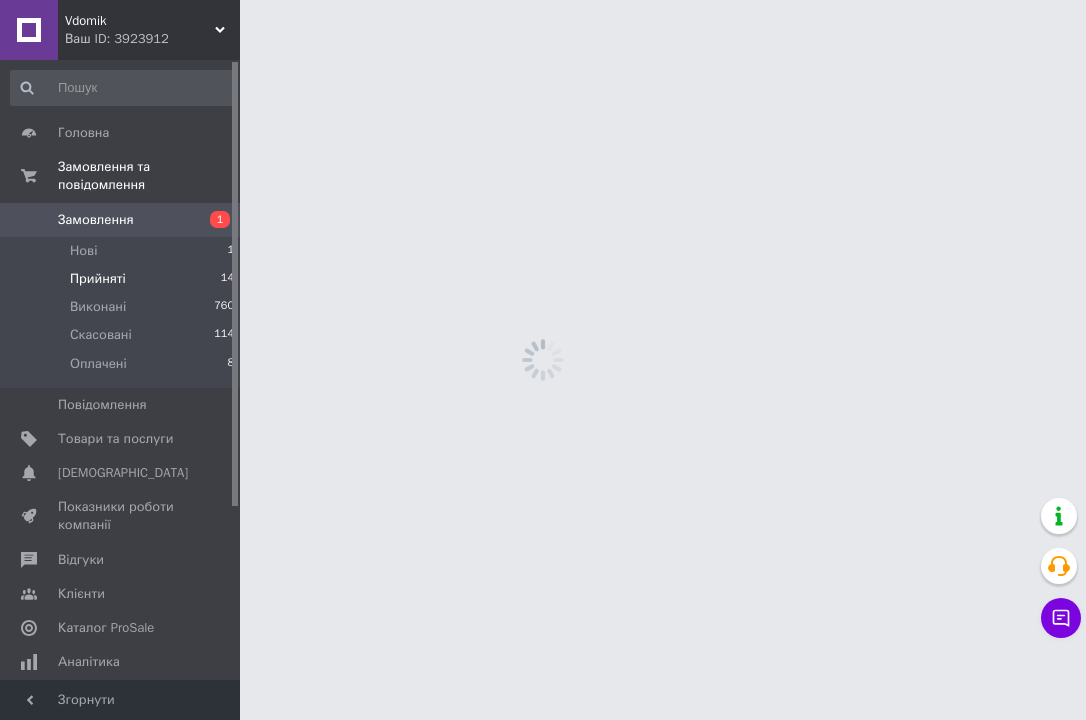 scroll, scrollTop: 0, scrollLeft: 0, axis: both 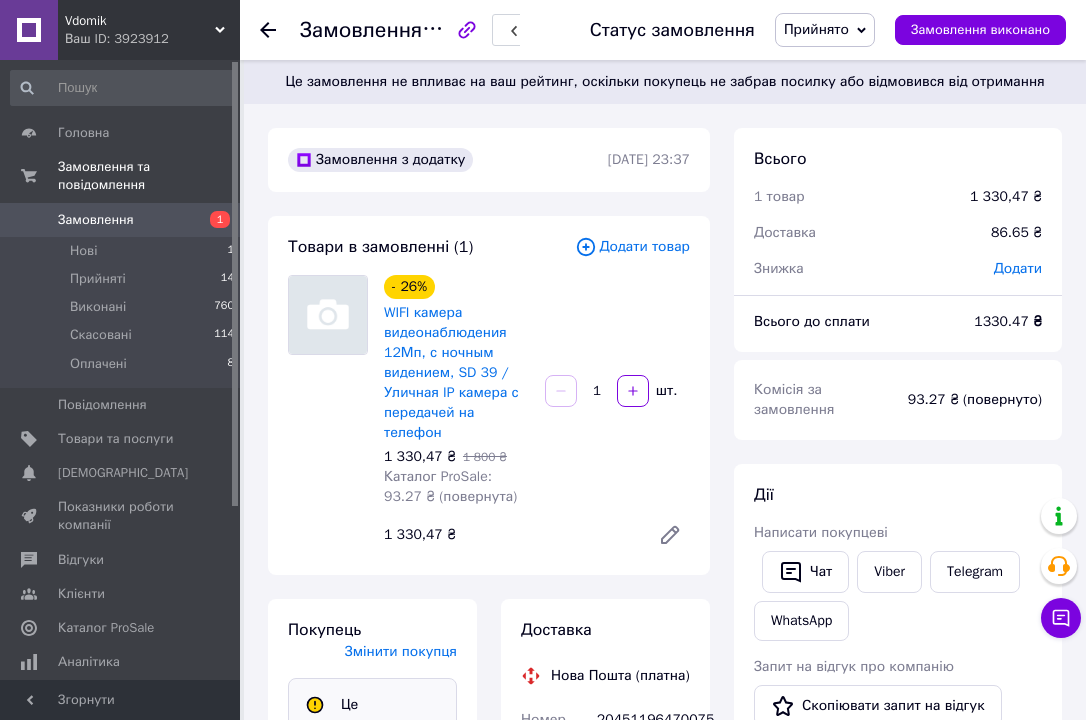 click on "- 26% WIFI камера видеонаблюдения 12Мп, с ночным видением, SD 39 / Уличная IP камера с передачей на телефон 1 330,47 ₴   1 800 ₴ Каталог ProSale: 93.27 ₴ (повернута) 1   шт. 1 330,47 ₴" at bounding box center [537, 415] 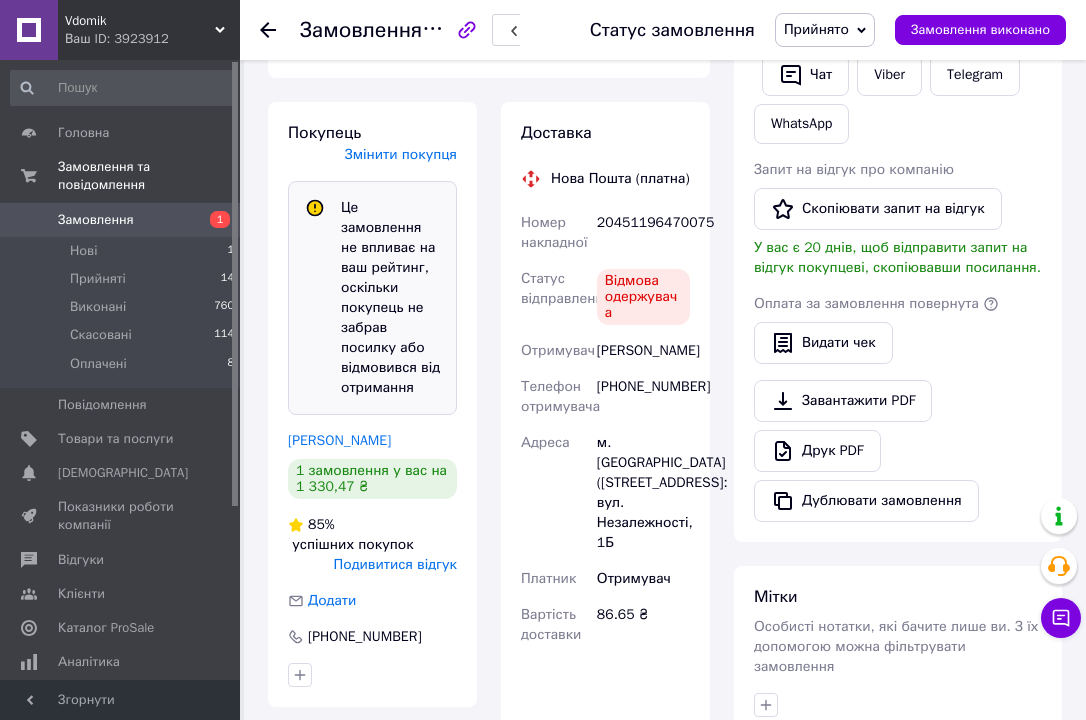 scroll, scrollTop: 520, scrollLeft: 0, axis: vertical 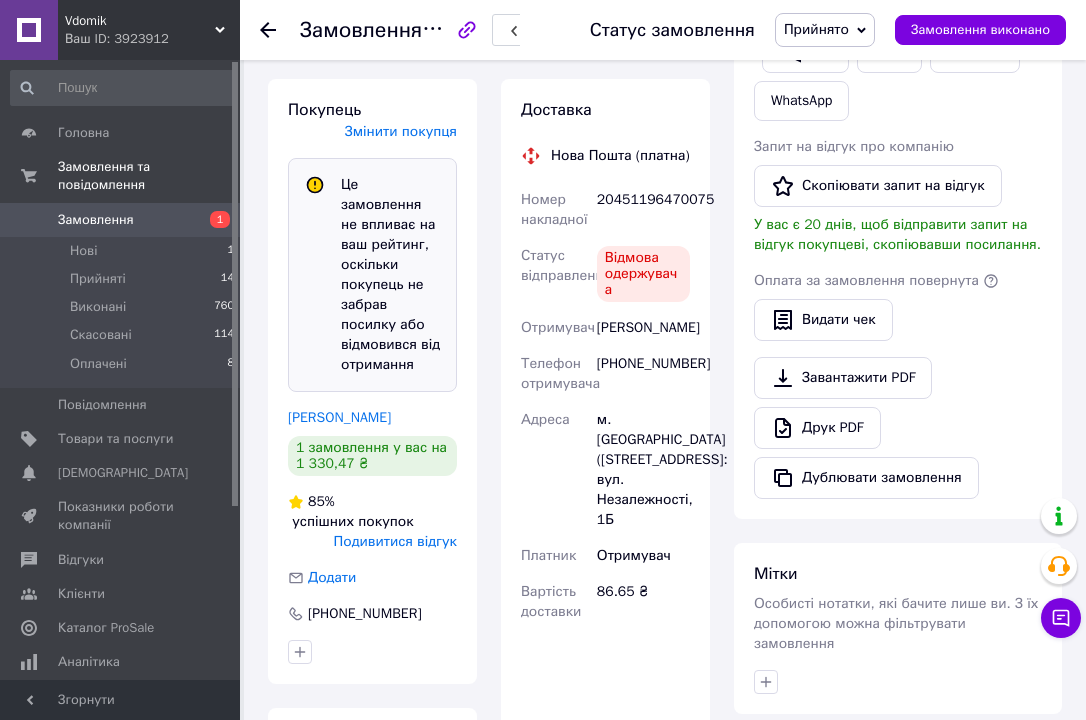 click on "Подивитися відгук" at bounding box center [395, 541] 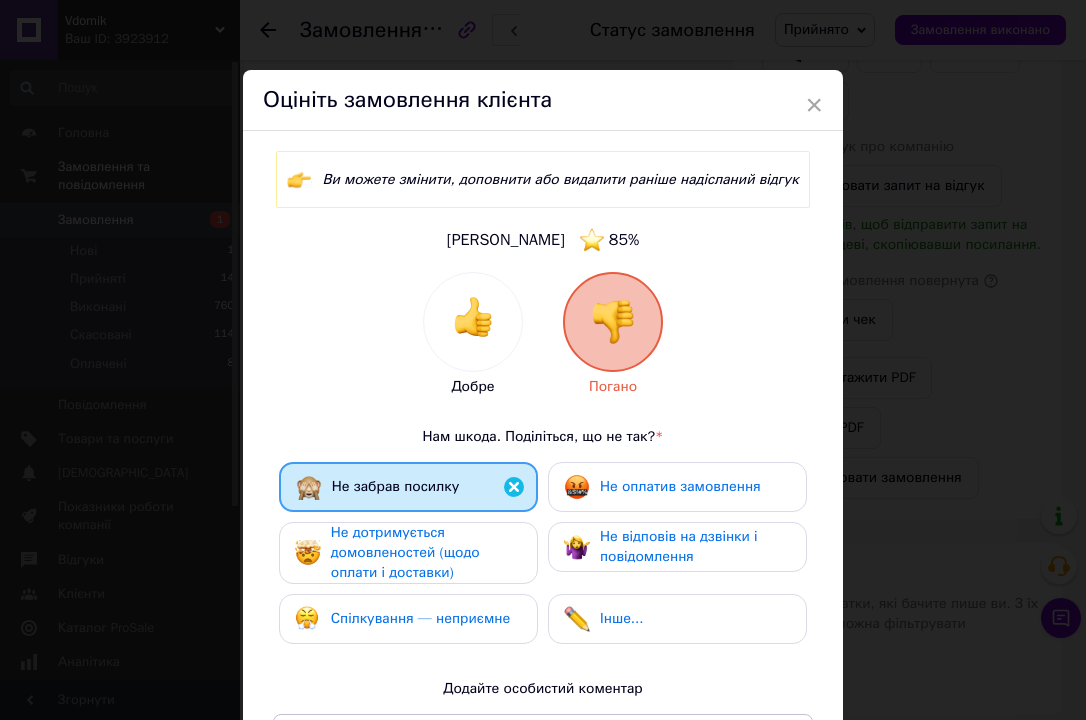click on "Не дотримується домовленостей (щодо оплати і доставки)" at bounding box center [426, 553] 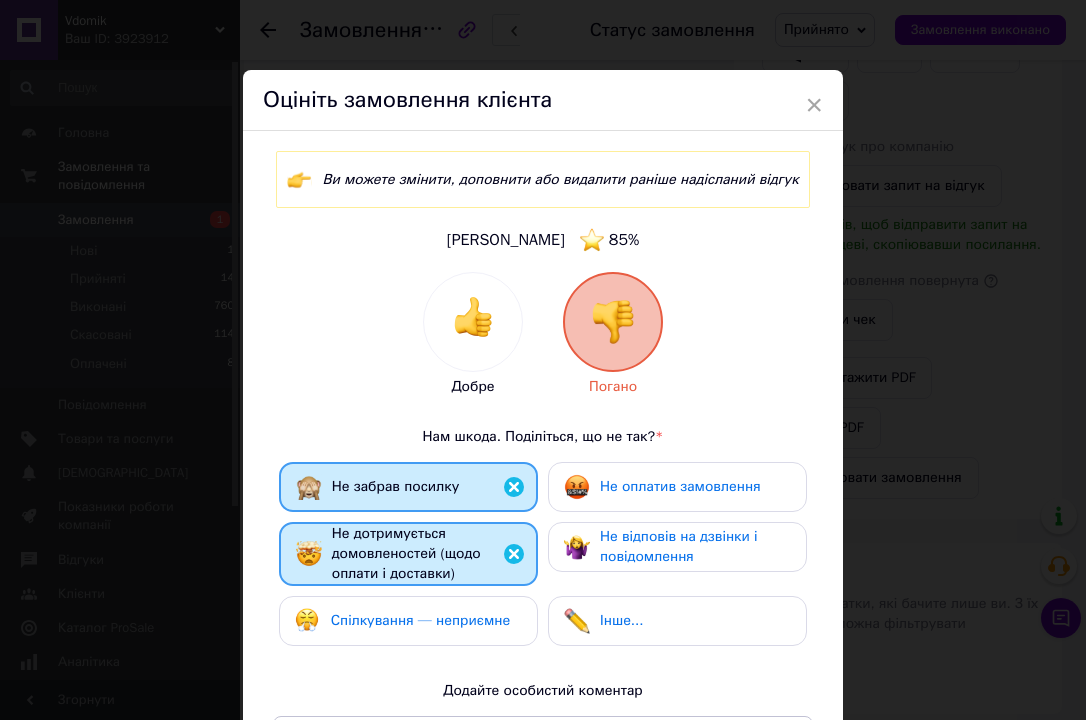 click on "Спілкування — неприємне" at bounding box center (420, 620) 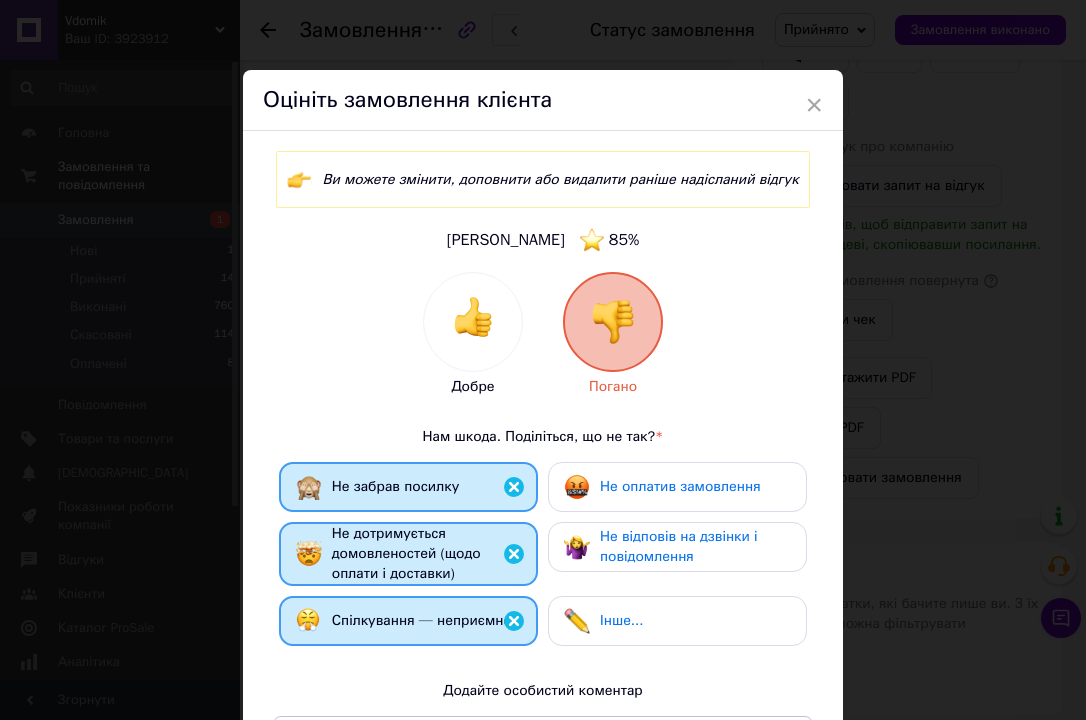 click on "Не відповів на дзвінки і повідомлення" at bounding box center (679, 546) 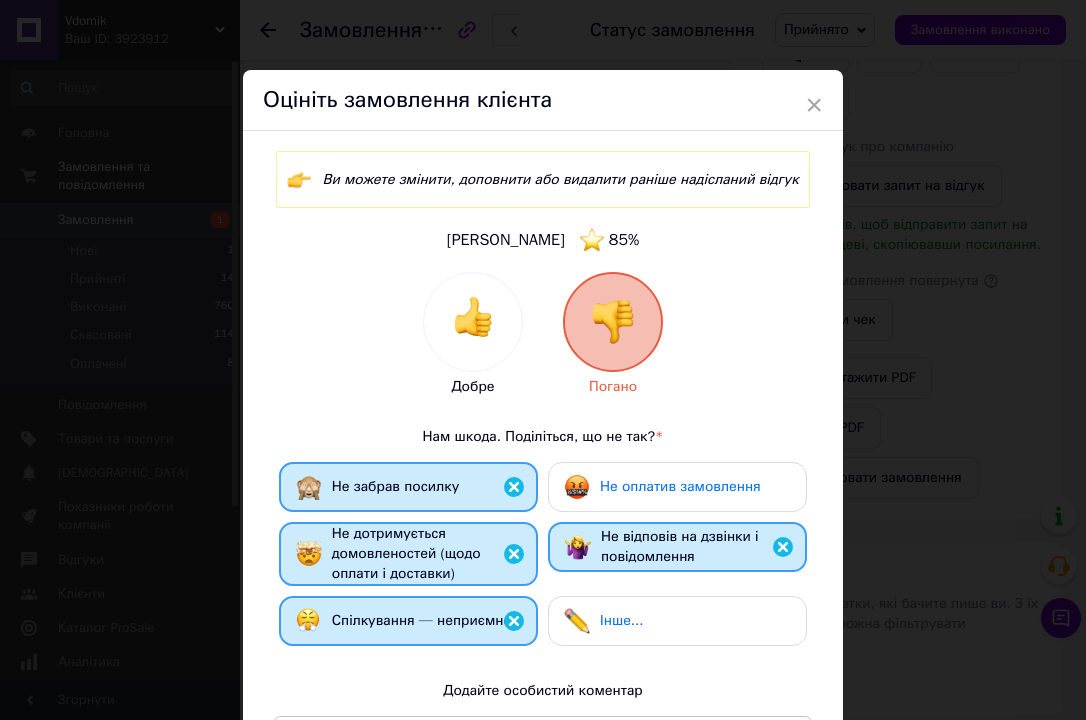 click on "Не оплатив замовлення" at bounding box center (662, 487) 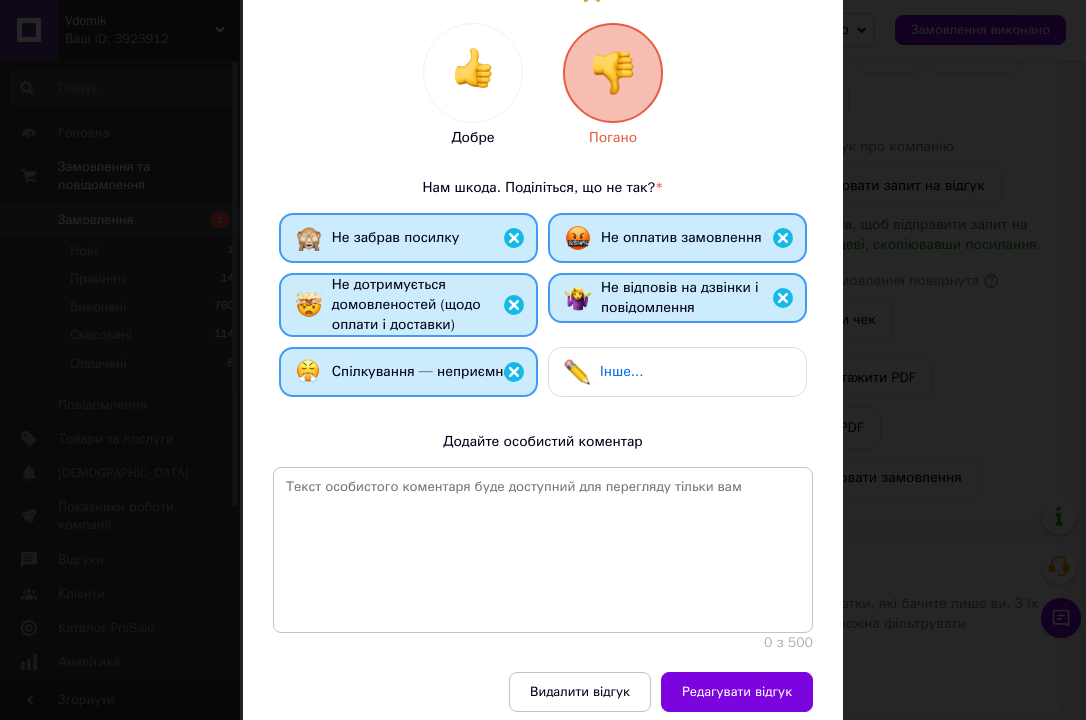 scroll, scrollTop: 315, scrollLeft: 0, axis: vertical 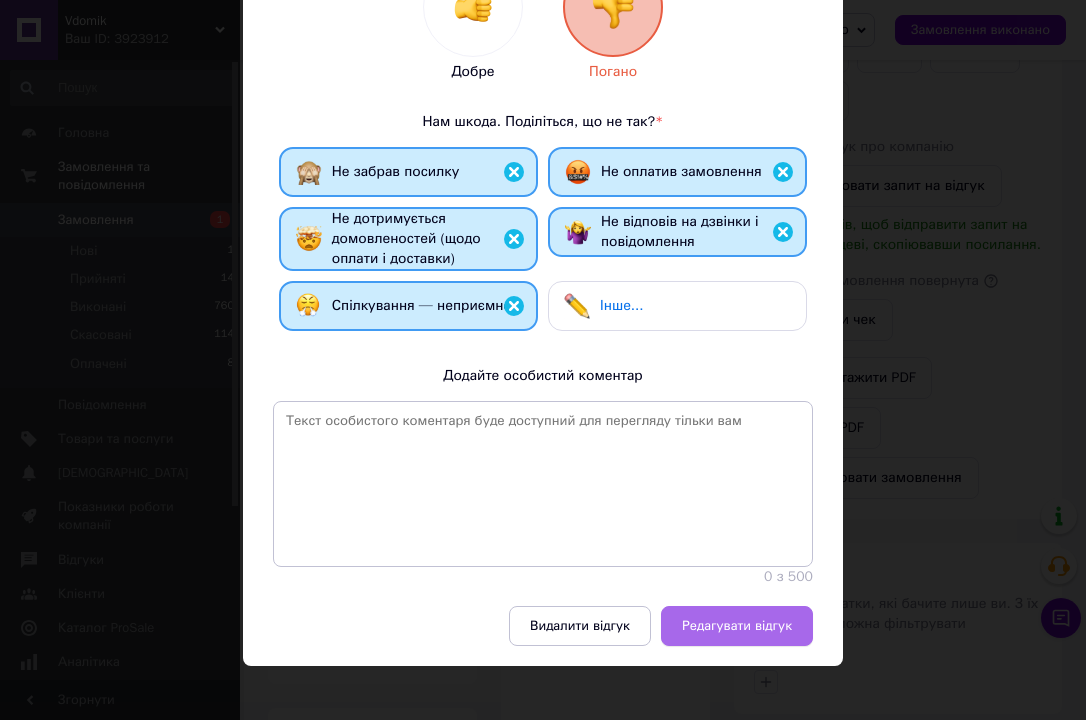 click on "Редагувати відгук" at bounding box center [737, 626] 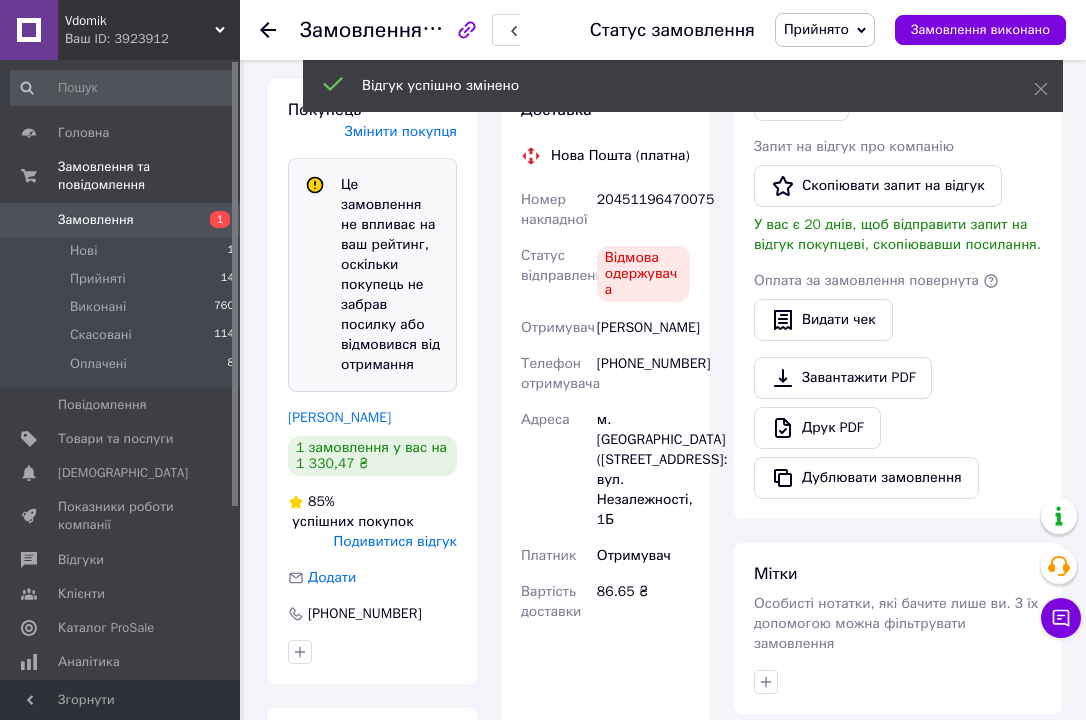 click on "Прийнято" at bounding box center [816, 29] 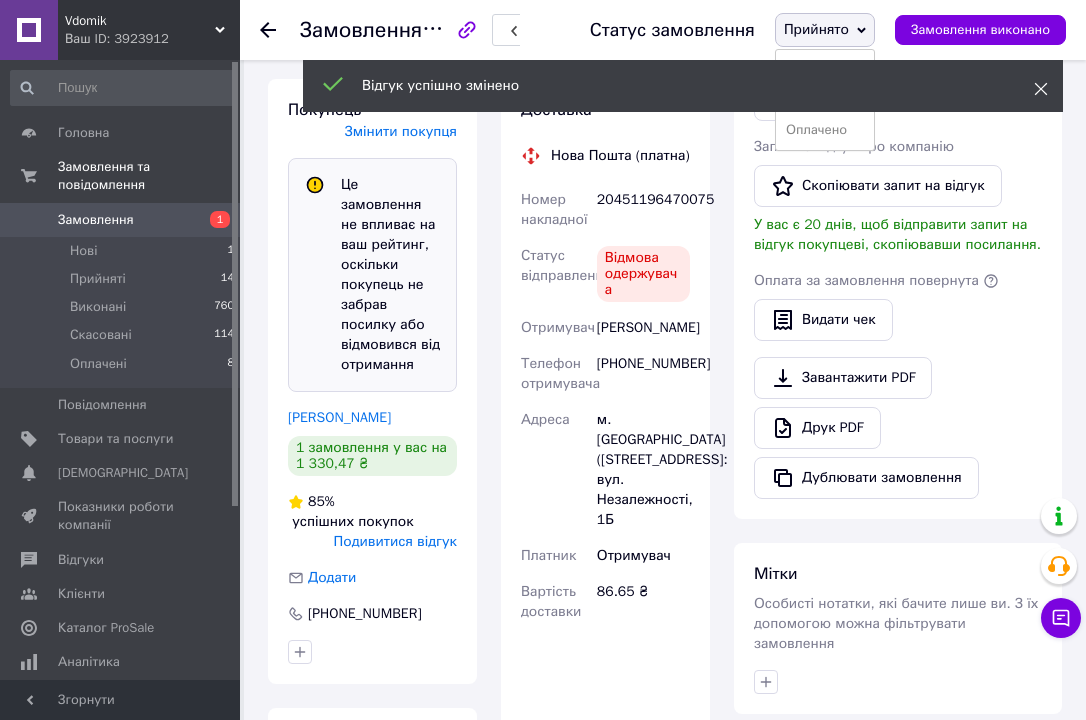 click 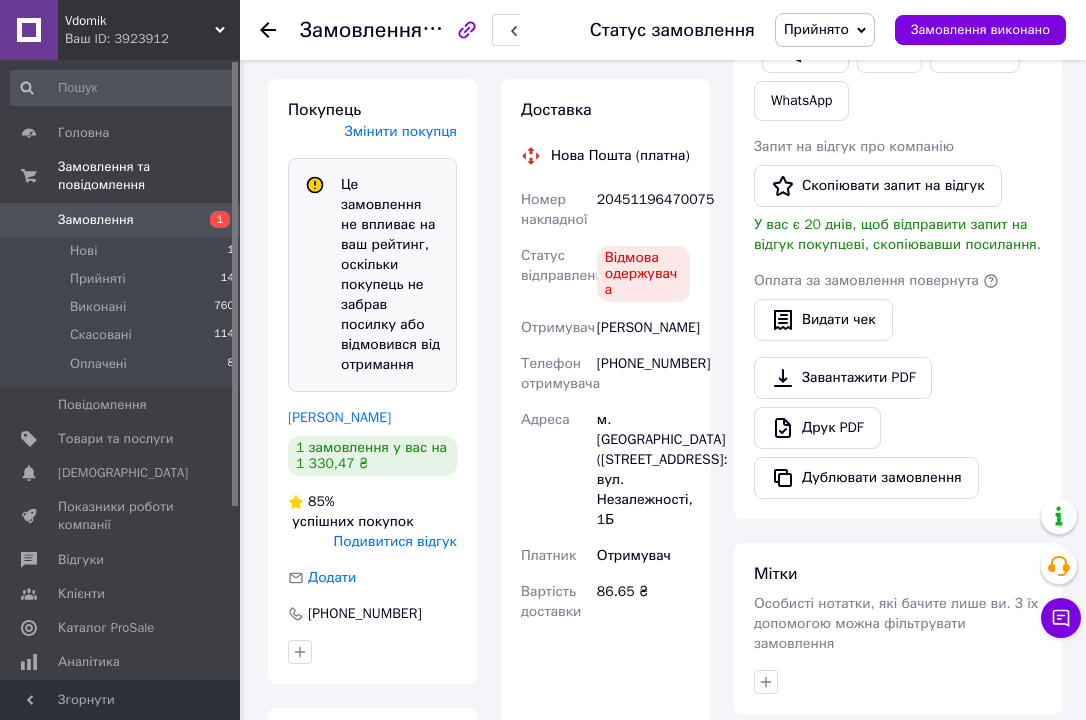 click on "Прийнято" at bounding box center (825, 30) 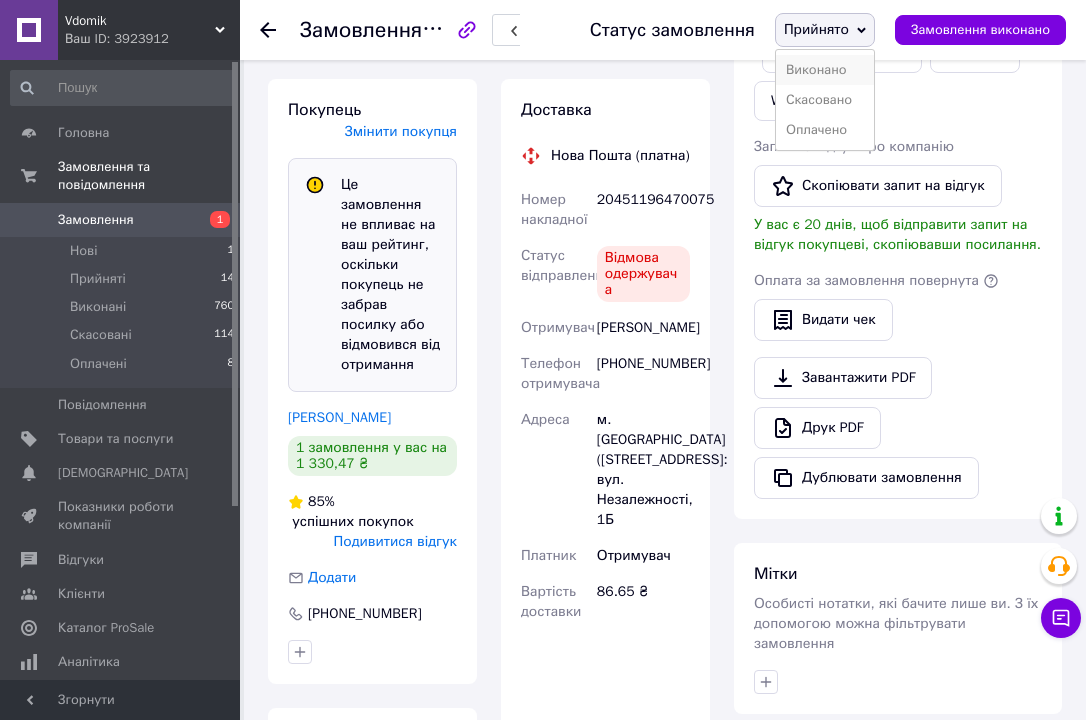 click on "Виконано" at bounding box center [825, 70] 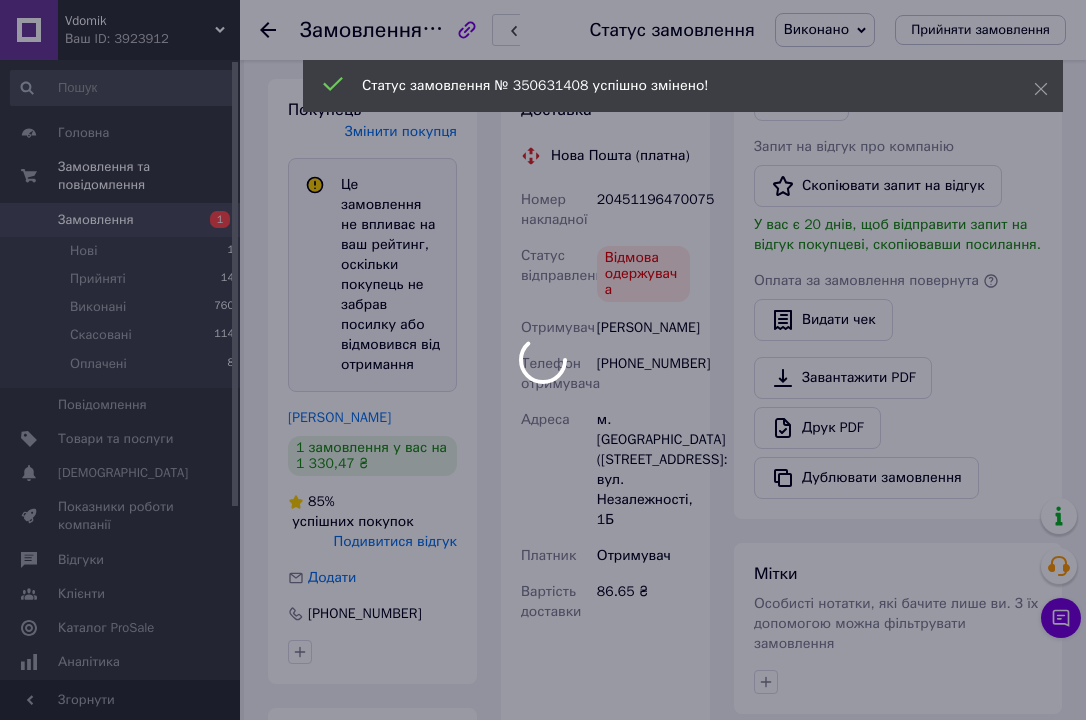 scroll, scrollTop: 476, scrollLeft: 0, axis: vertical 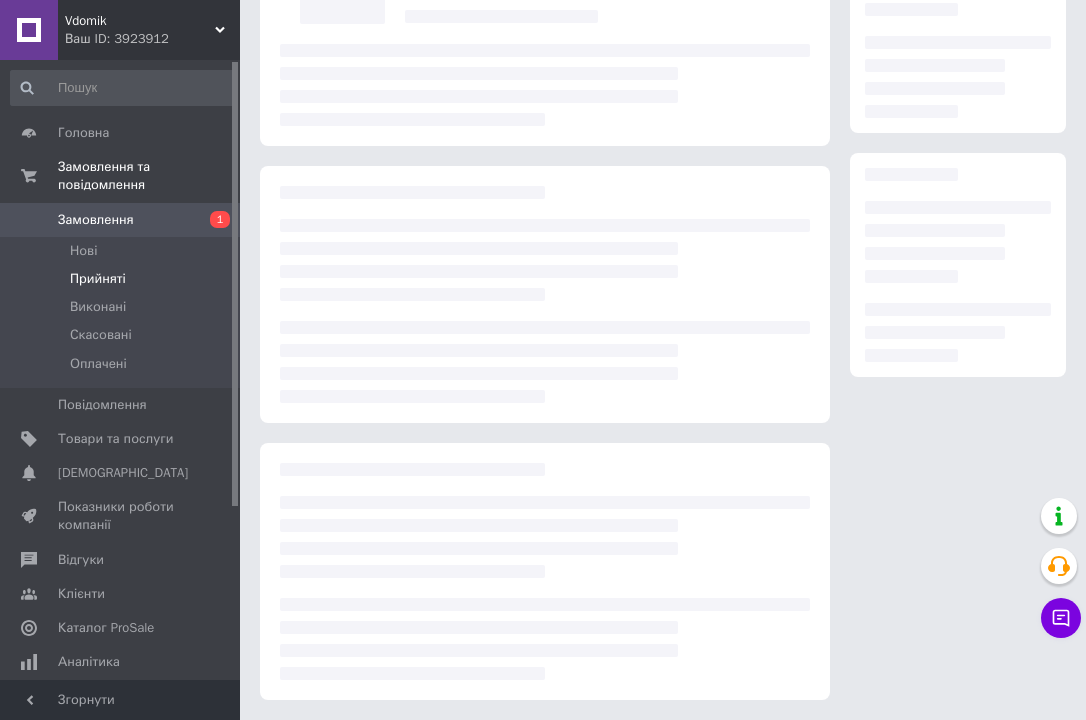 click on "Прийняті" at bounding box center [98, 279] 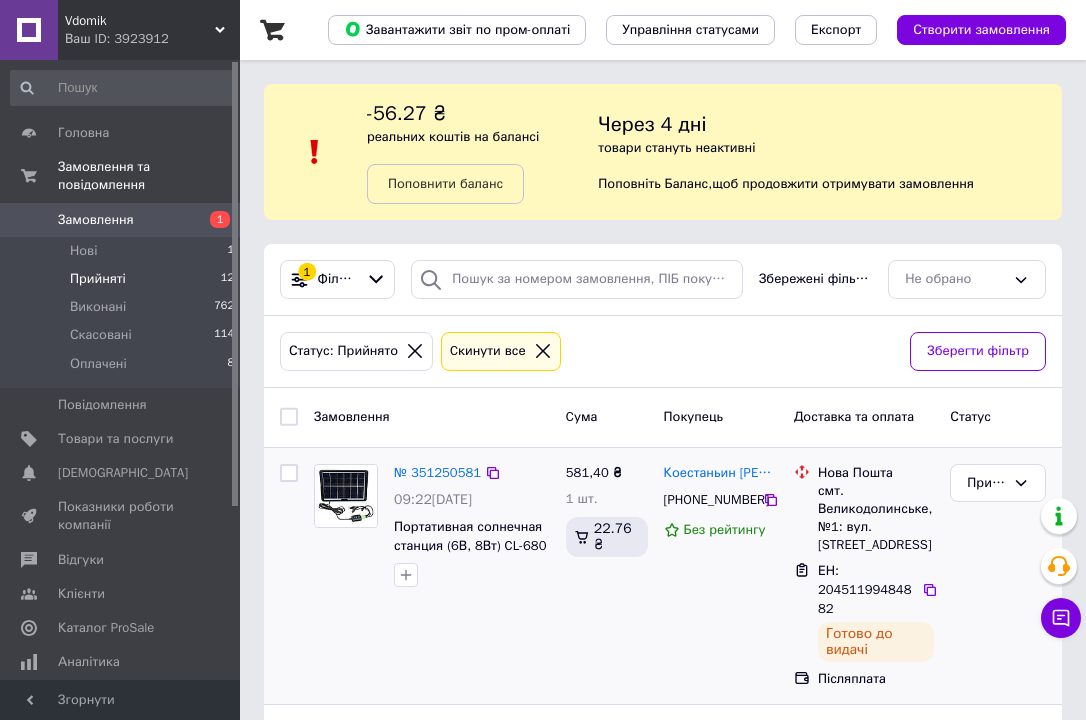click on "Коестаньин Бачин +380502627899 Без рейтингу" at bounding box center [721, 576] 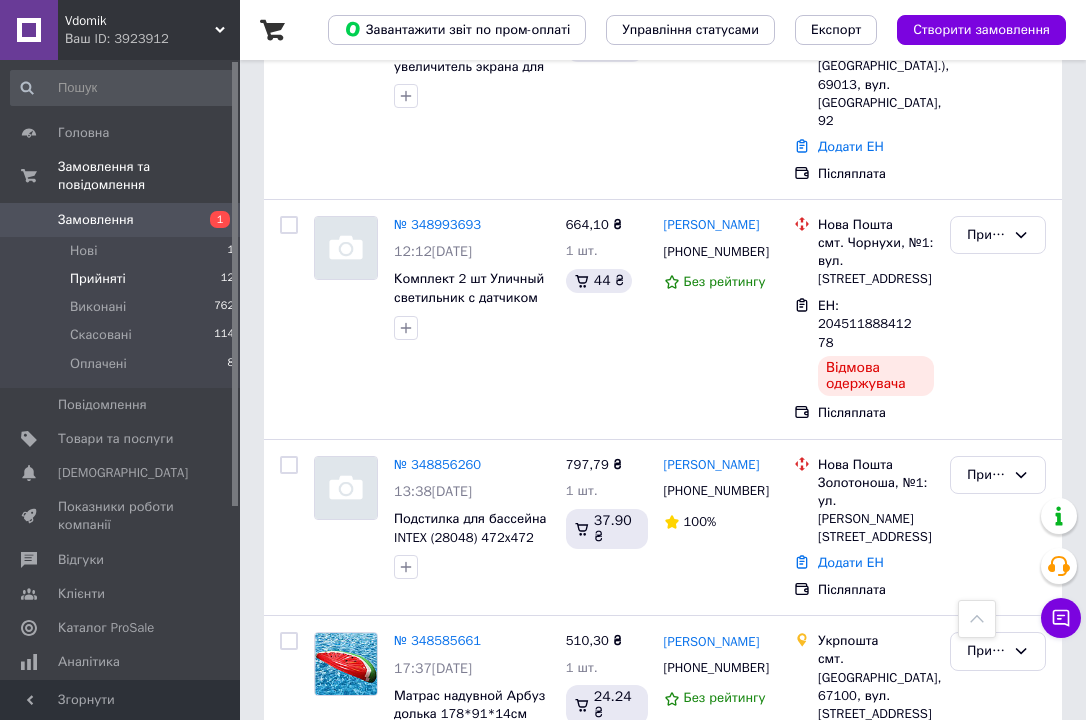 scroll, scrollTop: 2906, scrollLeft: 0, axis: vertical 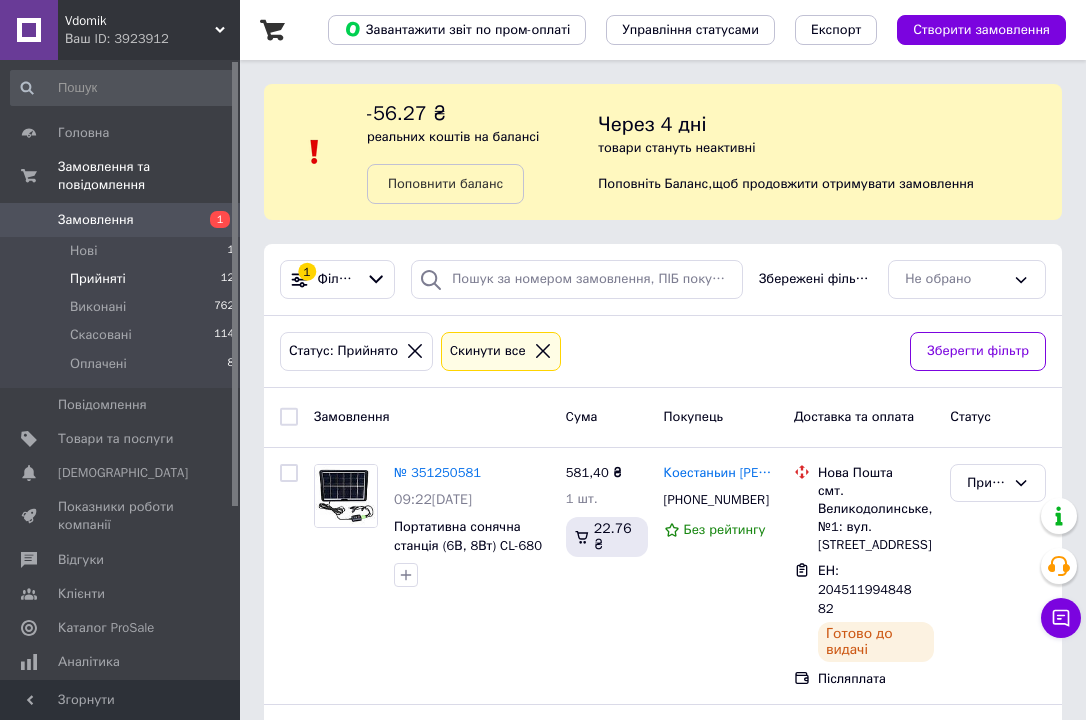 click 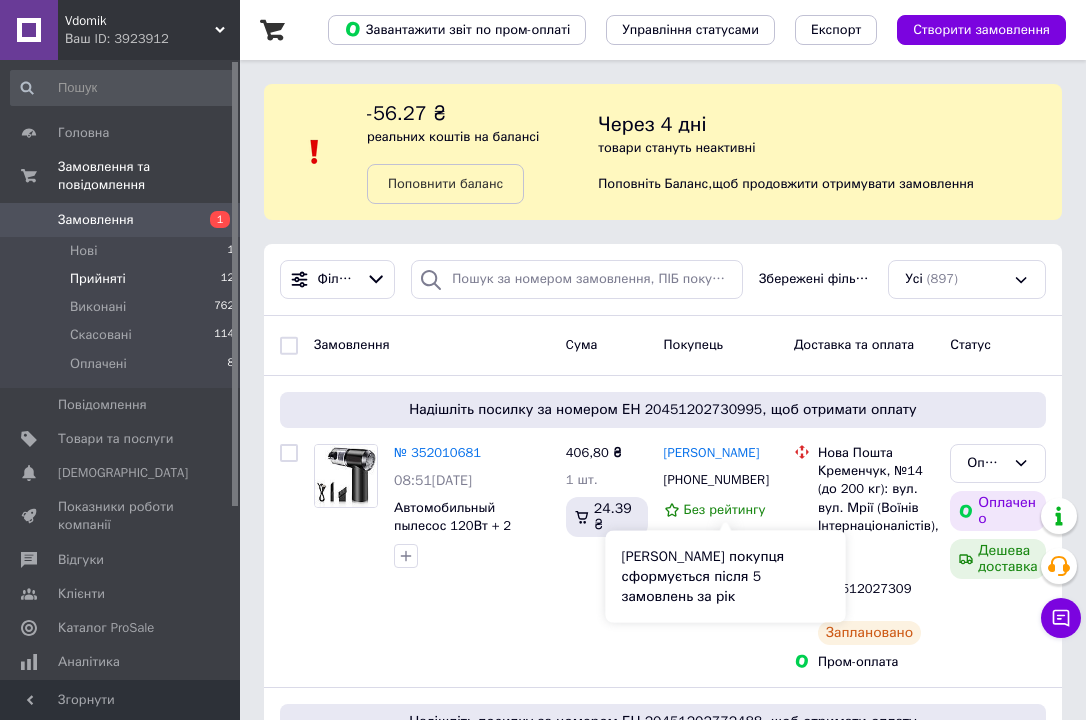 click on "[PERSON_NAME] покупця сформується після 5 замовлень за рік" at bounding box center [726, 577] 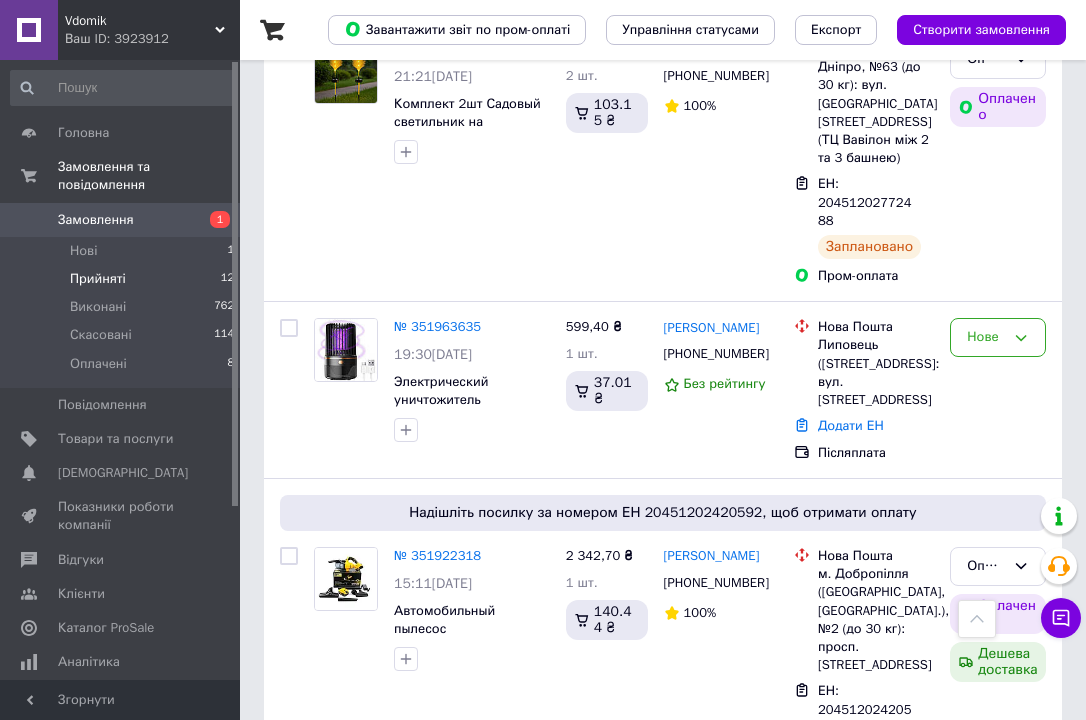 scroll, scrollTop: 720, scrollLeft: 0, axis: vertical 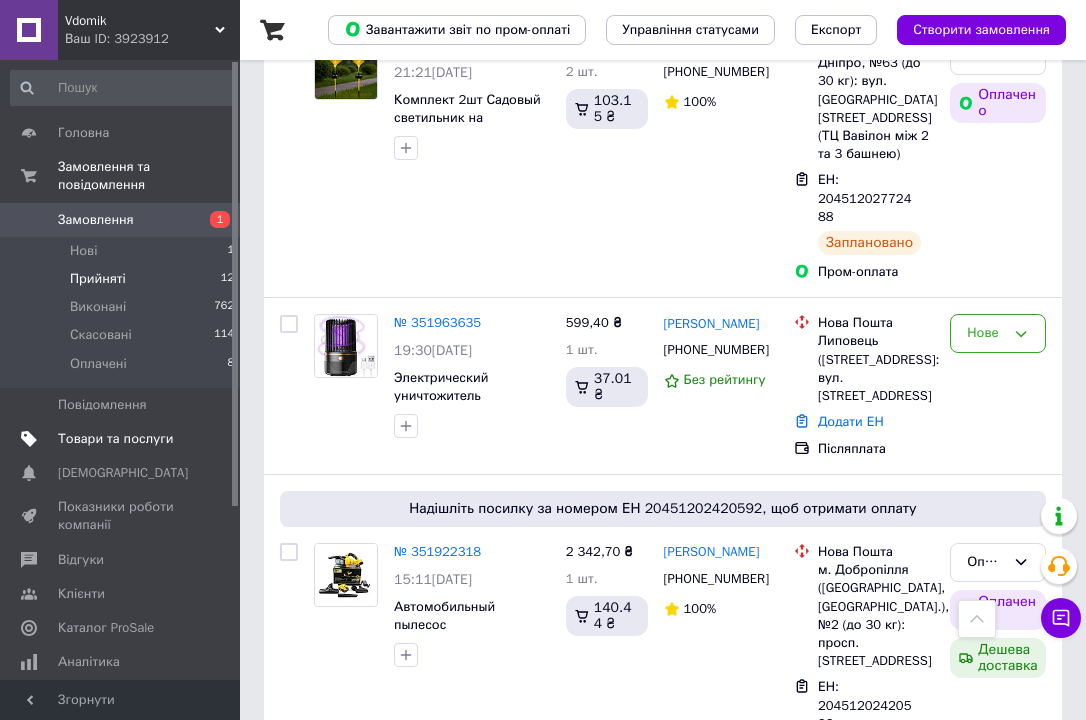 click on "Товари та послуги" at bounding box center (115, 439) 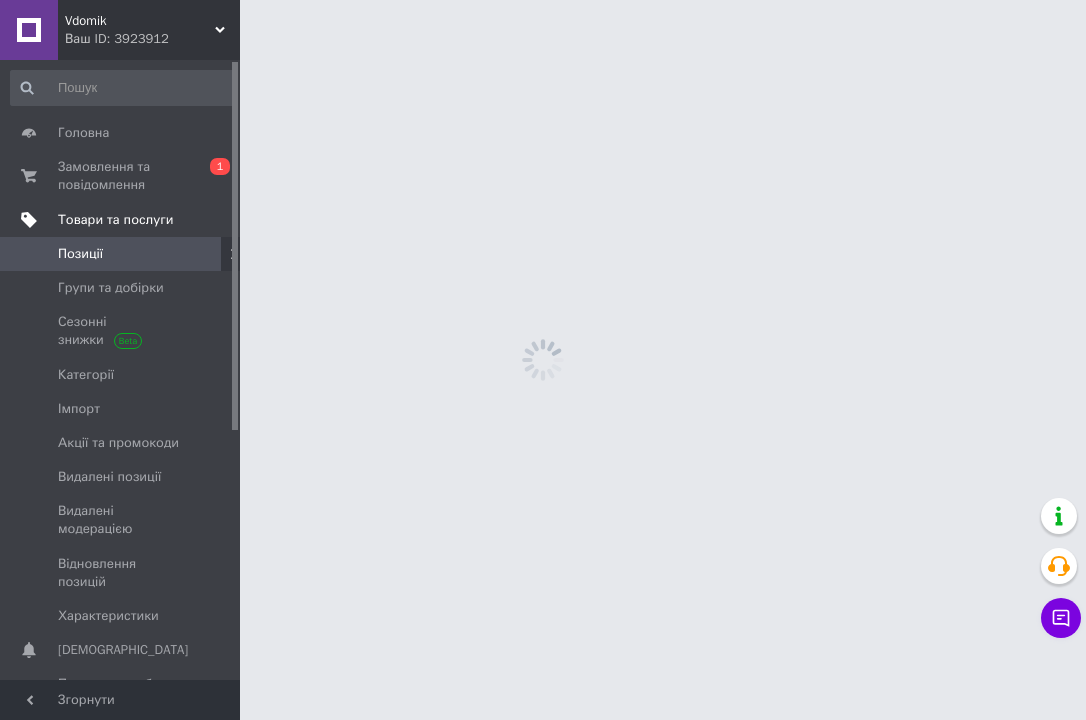 scroll, scrollTop: 0, scrollLeft: 0, axis: both 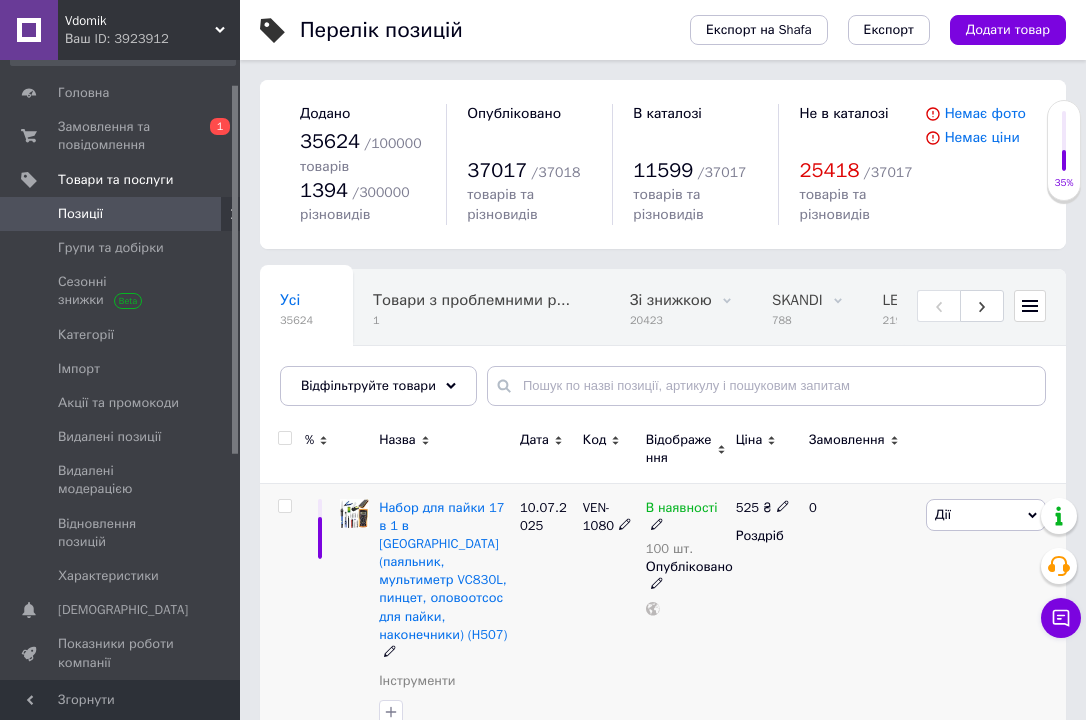 click on "0" at bounding box center (859, 616) 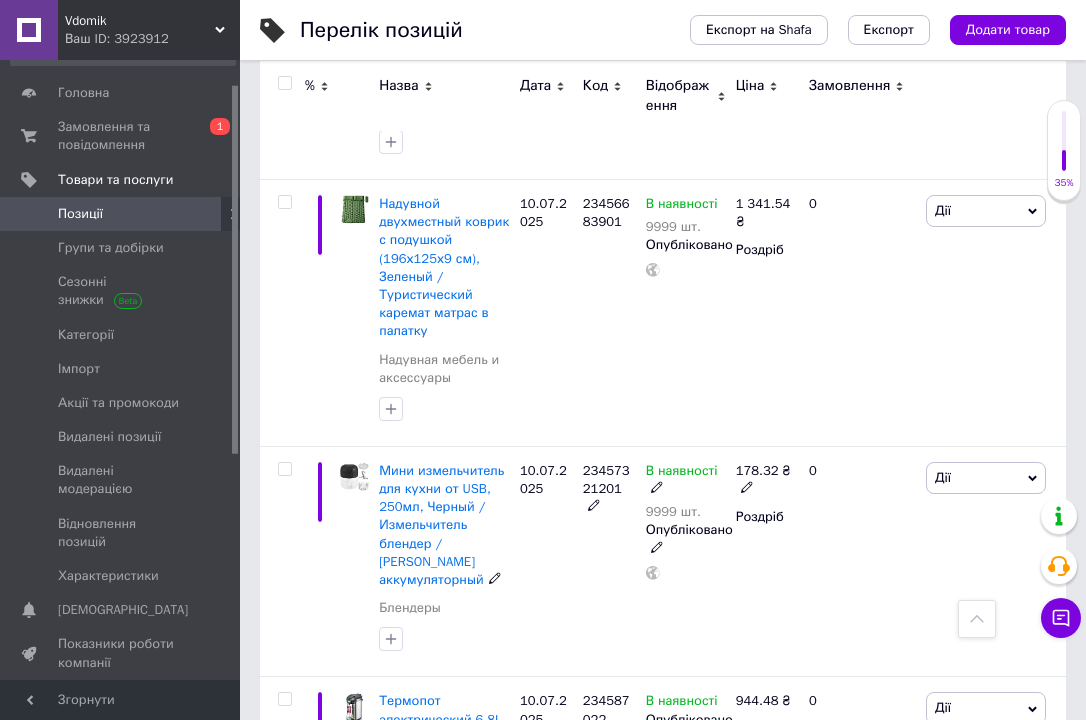 scroll, scrollTop: 4400, scrollLeft: 0, axis: vertical 